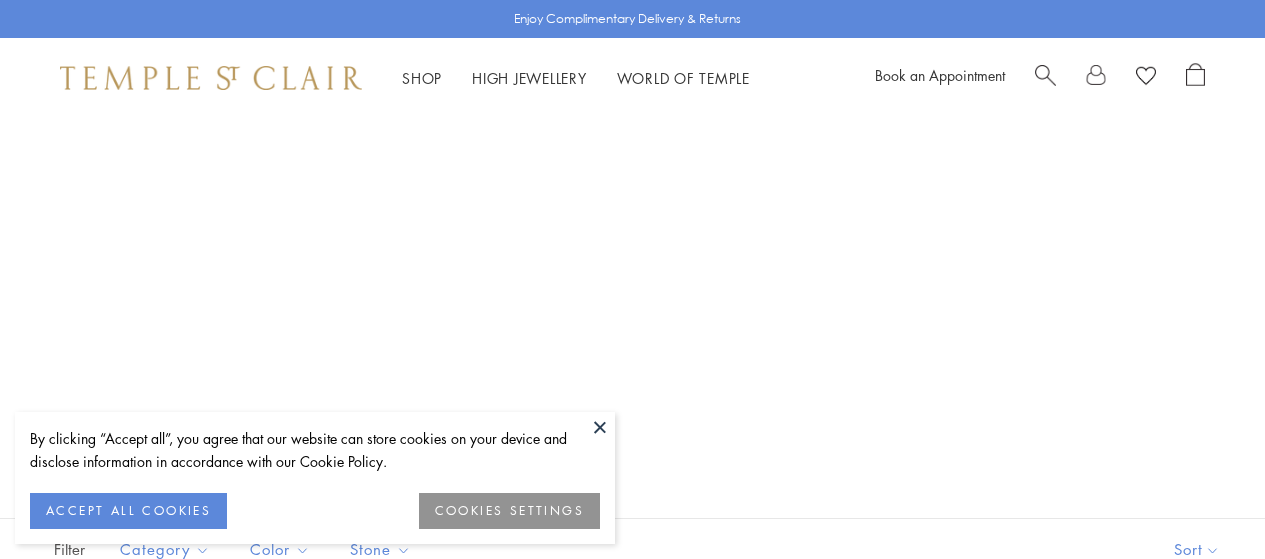 scroll, scrollTop: 669, scrollLeft: 0, axis: vertical 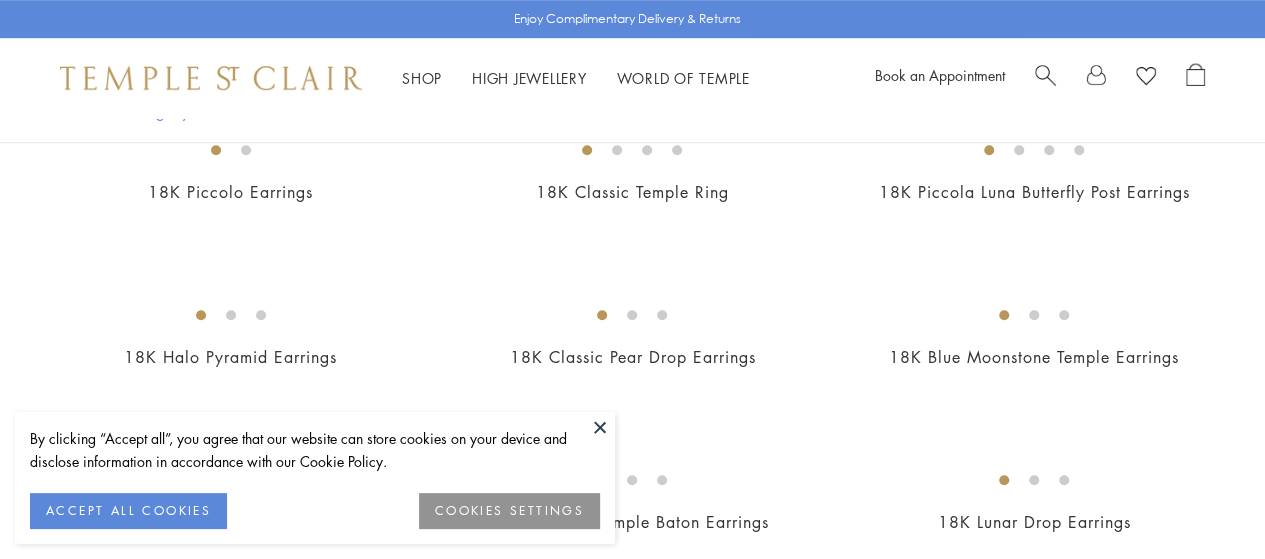 click at bounding box center (0, 0) 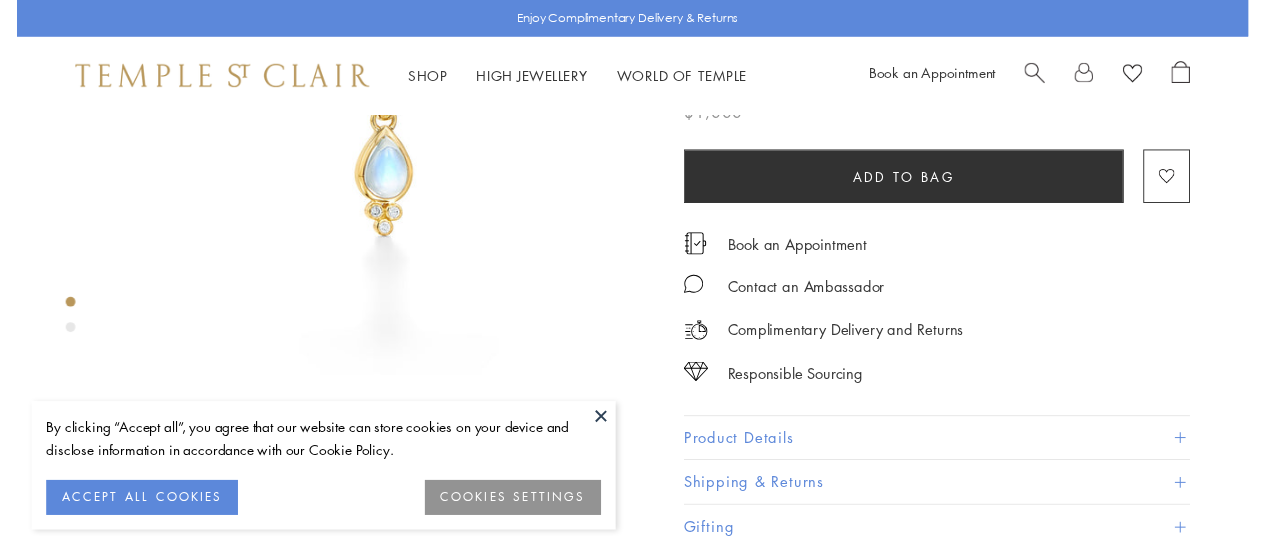 scroll, scrollTop: 243, scrollLeft: 0, axis: vertical 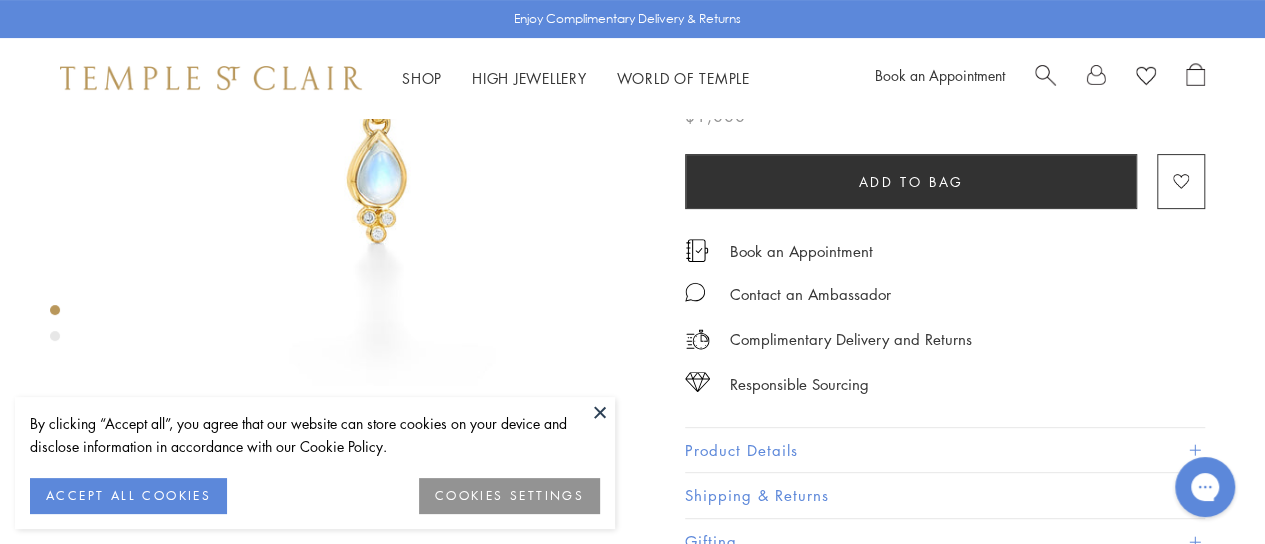 click on "Product Details" at bounding box center [945, 450] 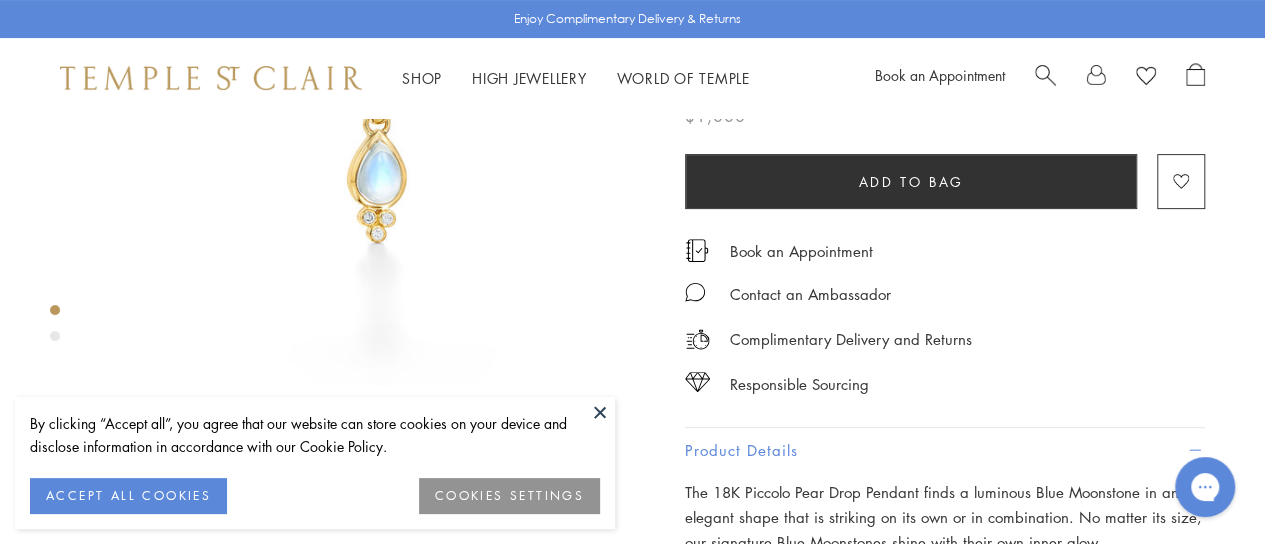 scroll, scrollTop: 513, scrollLeft: 0, axis: vertical 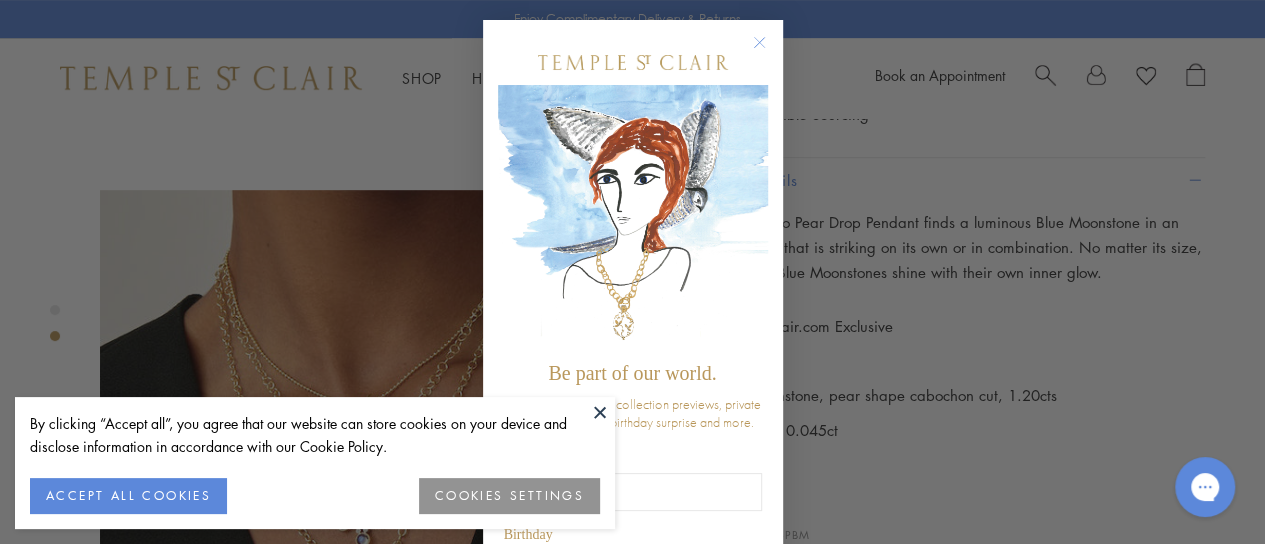 click 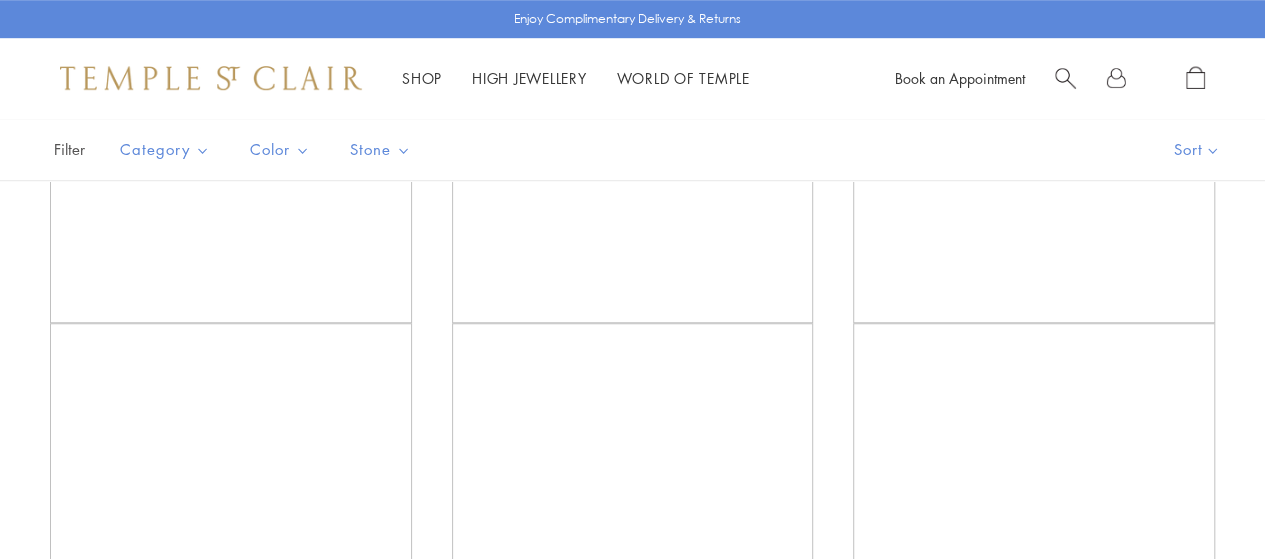 scroll, scrollTop: 669, scrollLeft: 0, axis: vertical 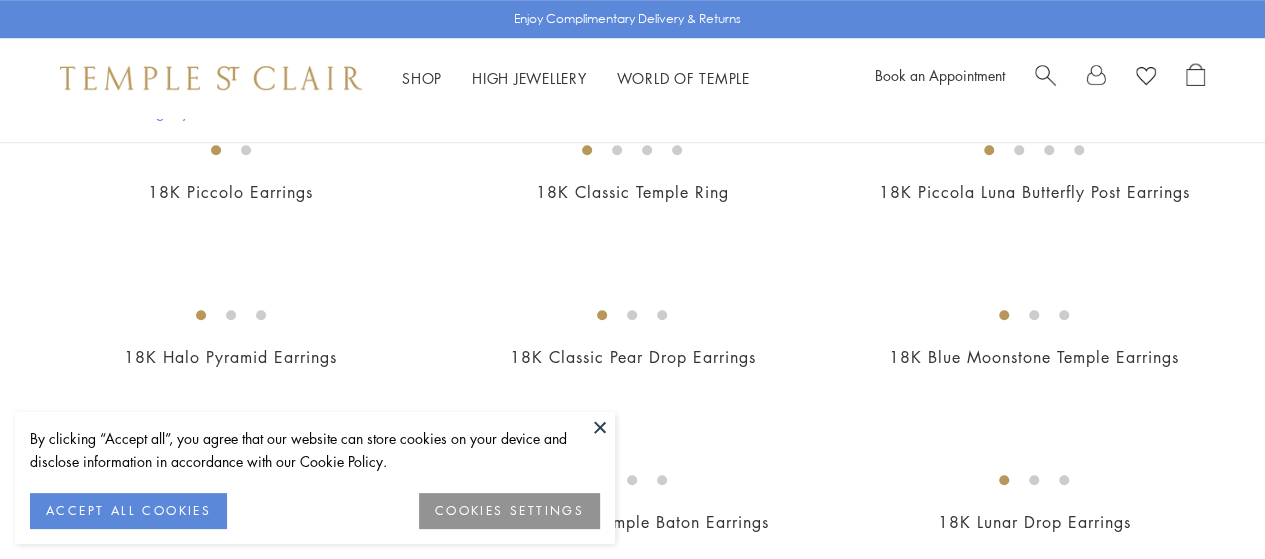 click at bounding box center [0, 0] 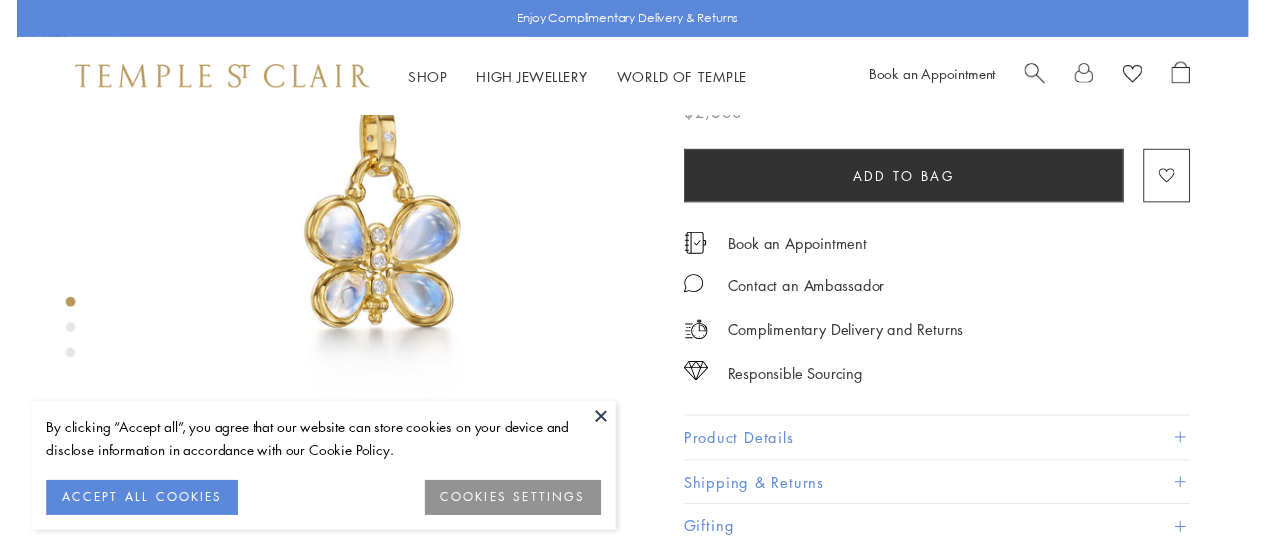 scroll, scrollTop: 155, scrollLeft: 0, axis: vertical 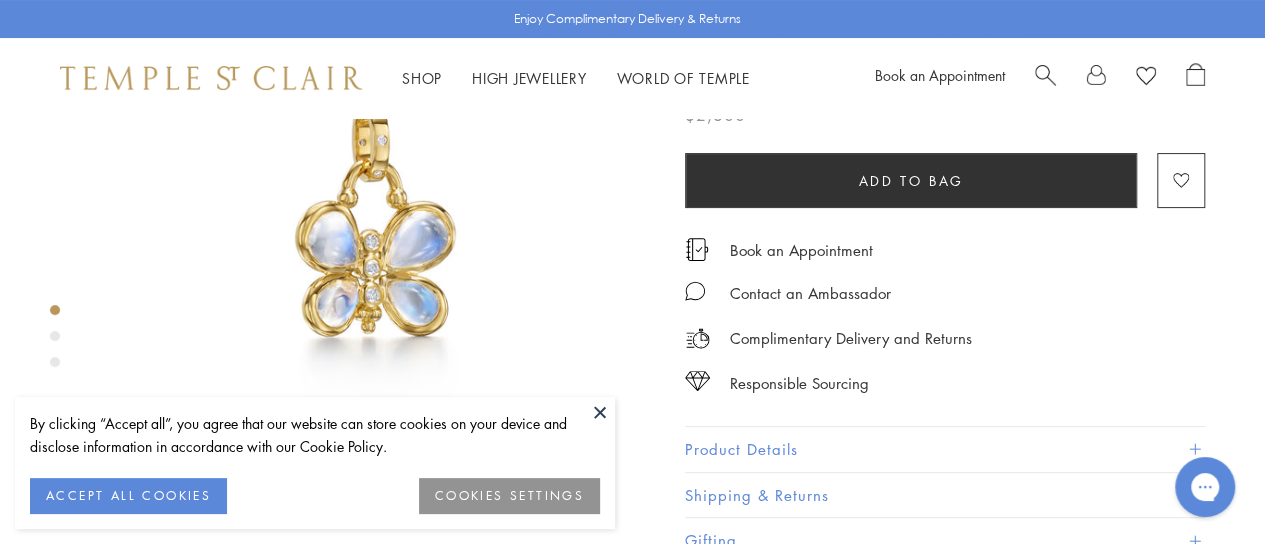 click on "Product Details" at bounding box center (945, 449) 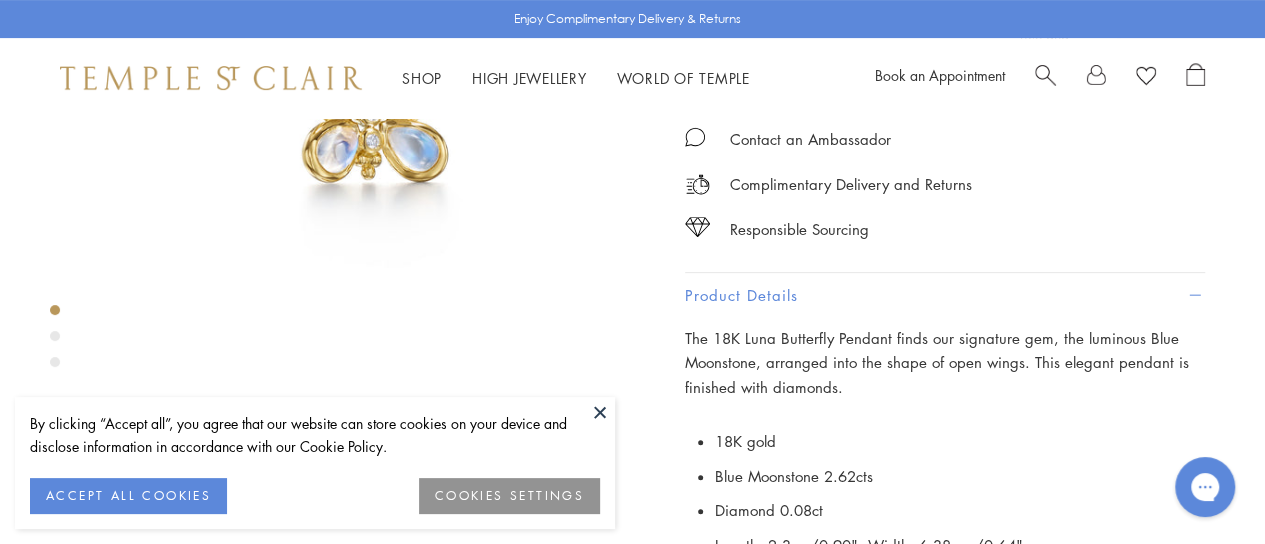 scroll, scrollTop: 310, scrollLeft: 0, axis: vertical 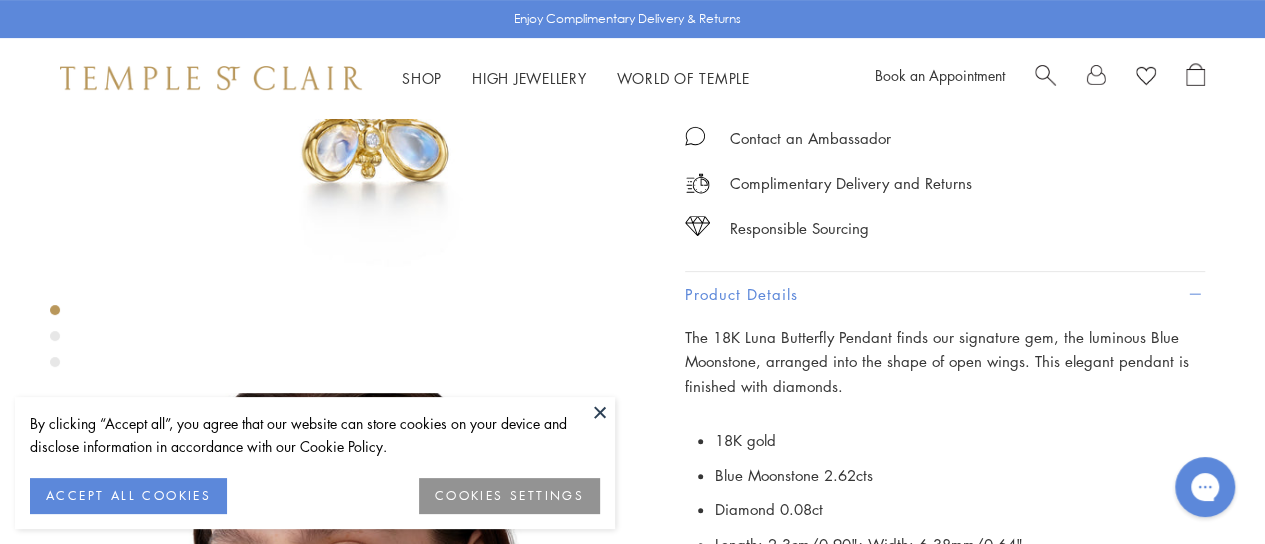 click at bounding box center [600, 412] 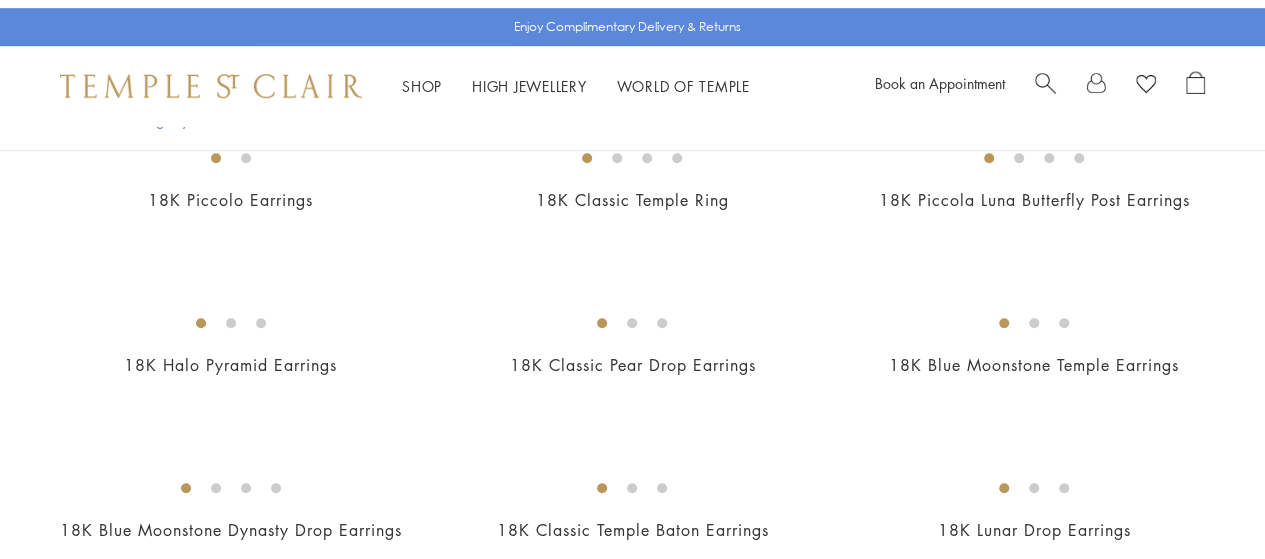 scroll, scrollTop: 473, scrollLeft: 0, axis: vertical 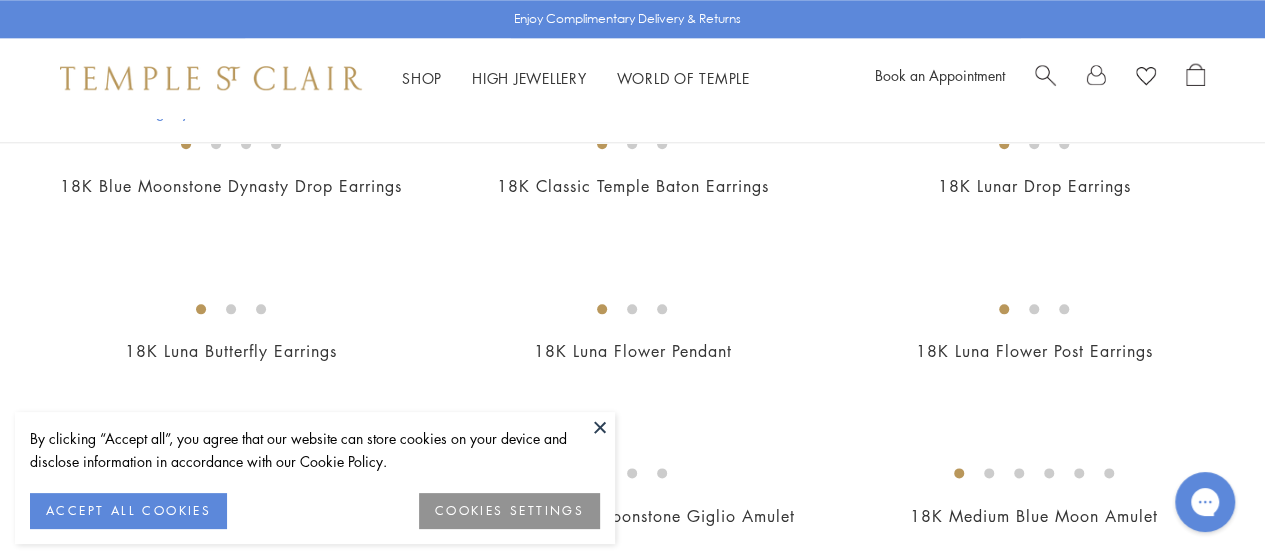 click at bounding box center (0, 0) 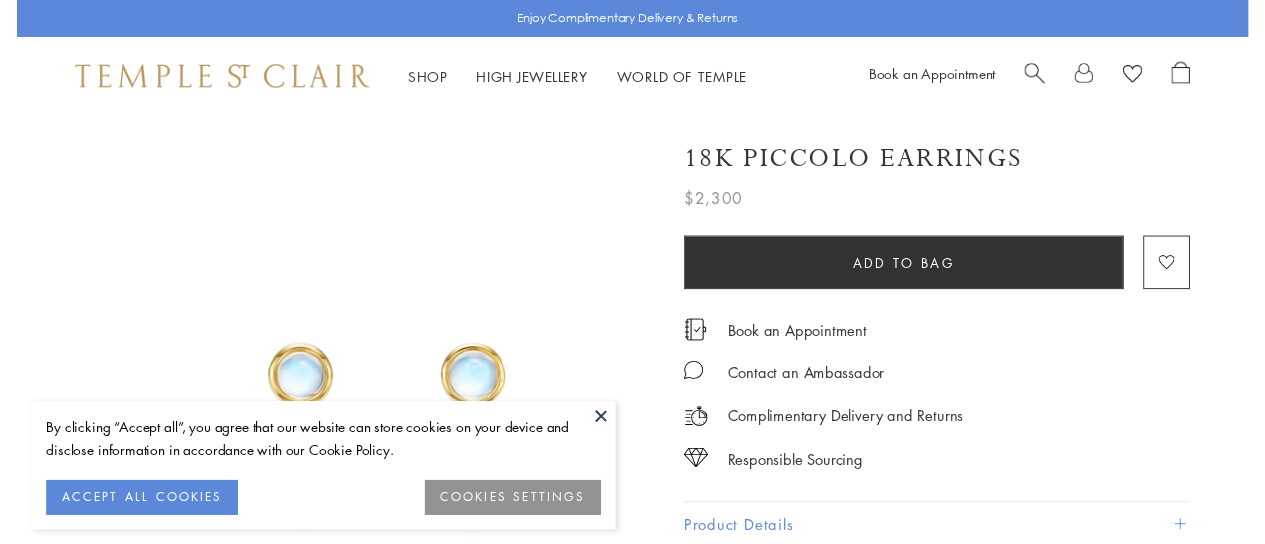 scroll, scrollTop: 24, scrollLeft: 0, axis: vertical 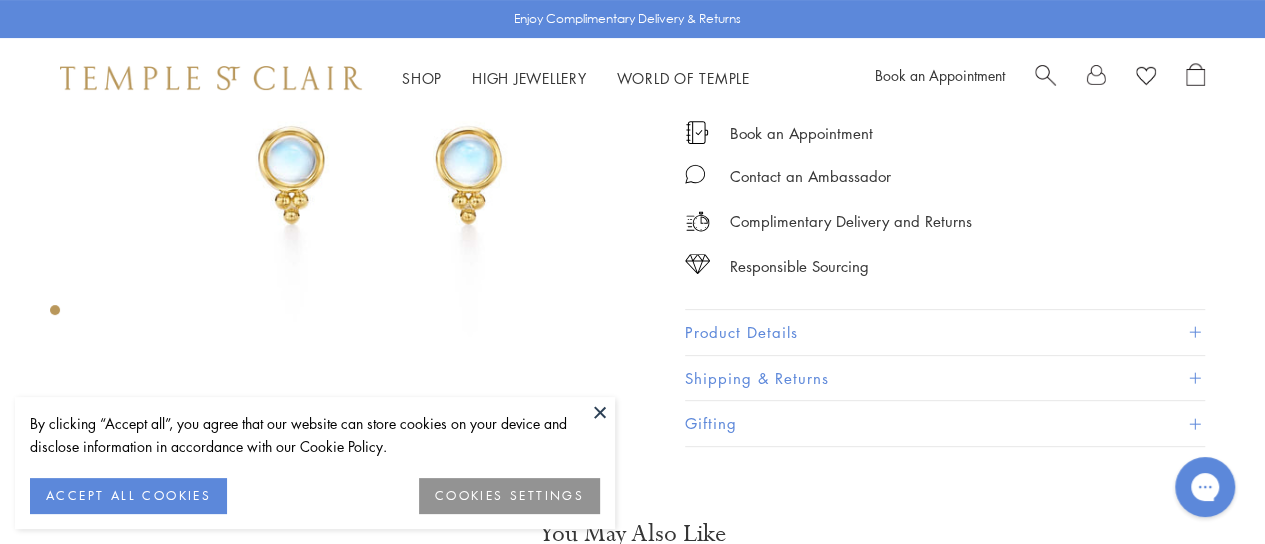 click on "Product Details" at bounding box center (945, 332) 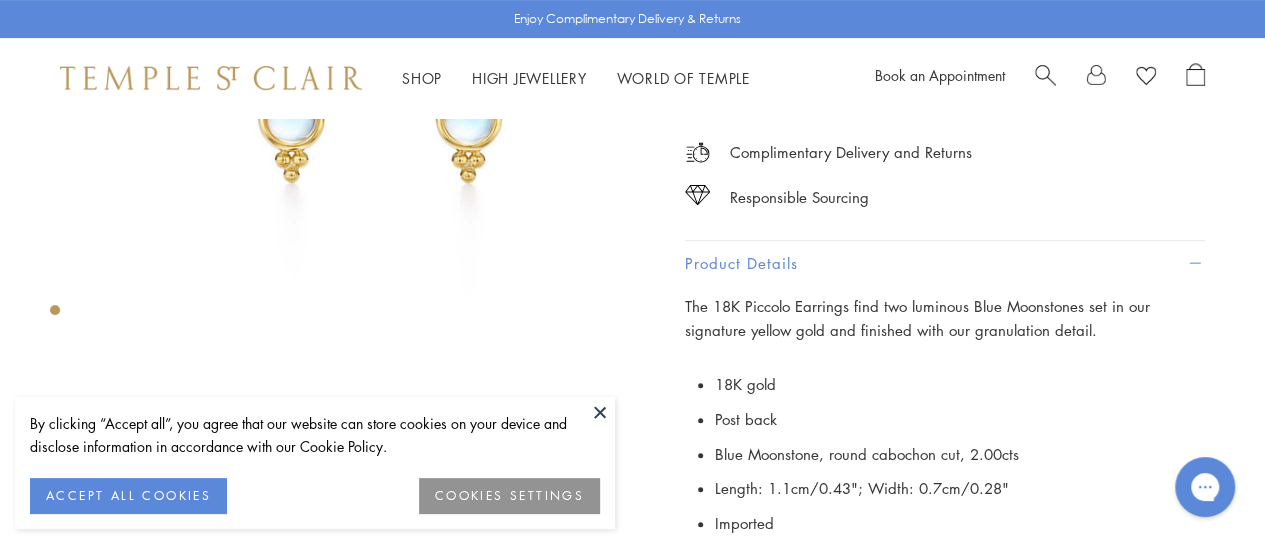 scroll, scrollTop: 268, scrollLeft: 0, axis: vertical 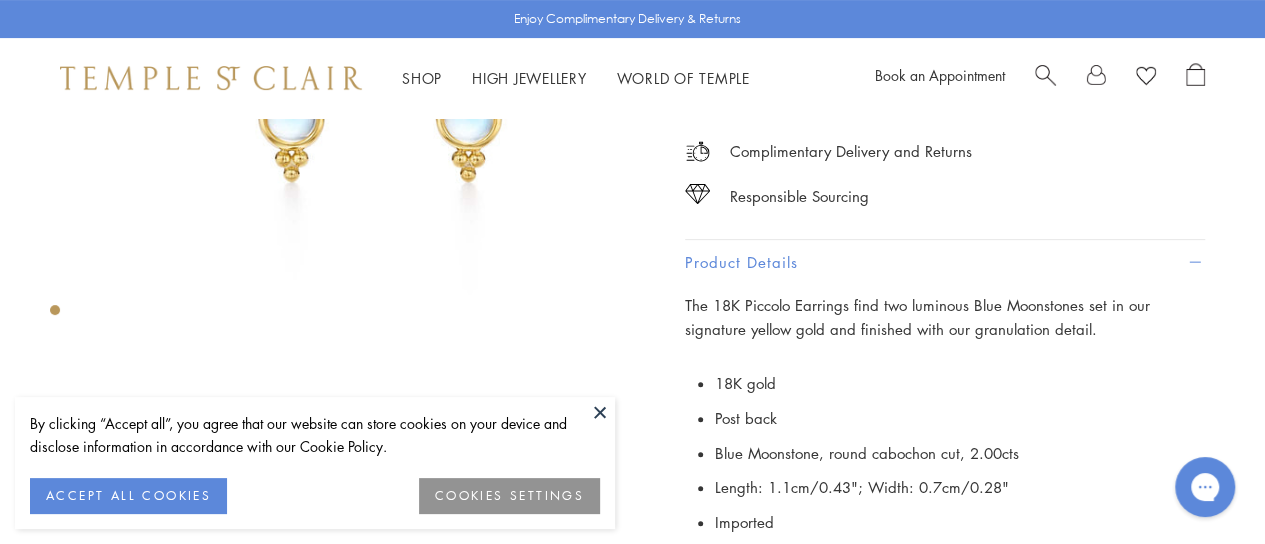 click at bounding box center (600, 412) 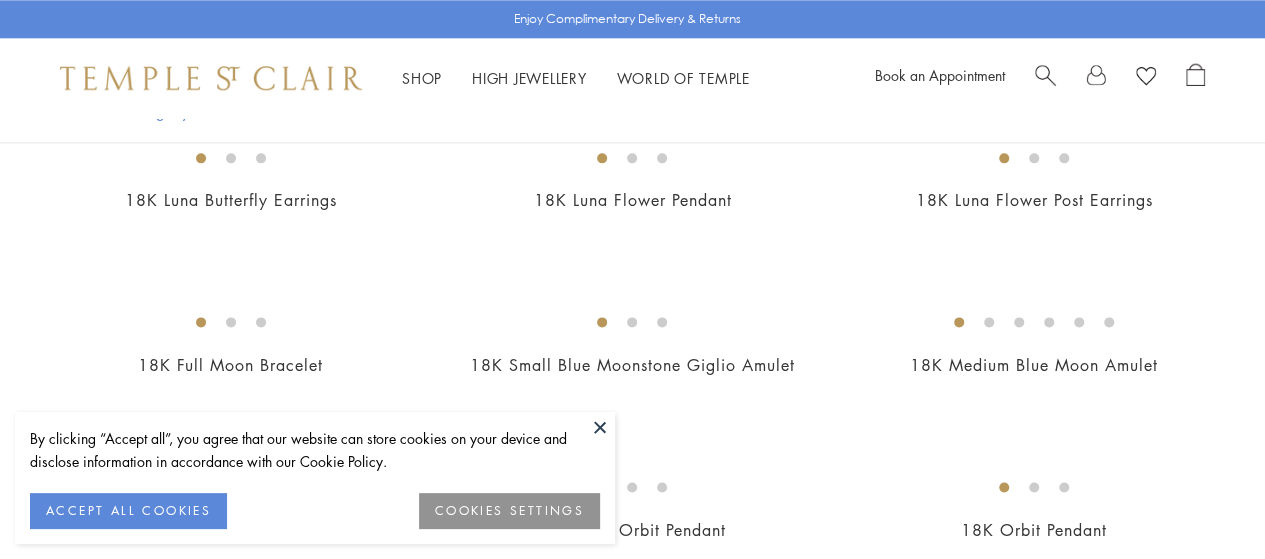 scroll, scrollTop: 1340, scrollLeft: 0, axis: vertical 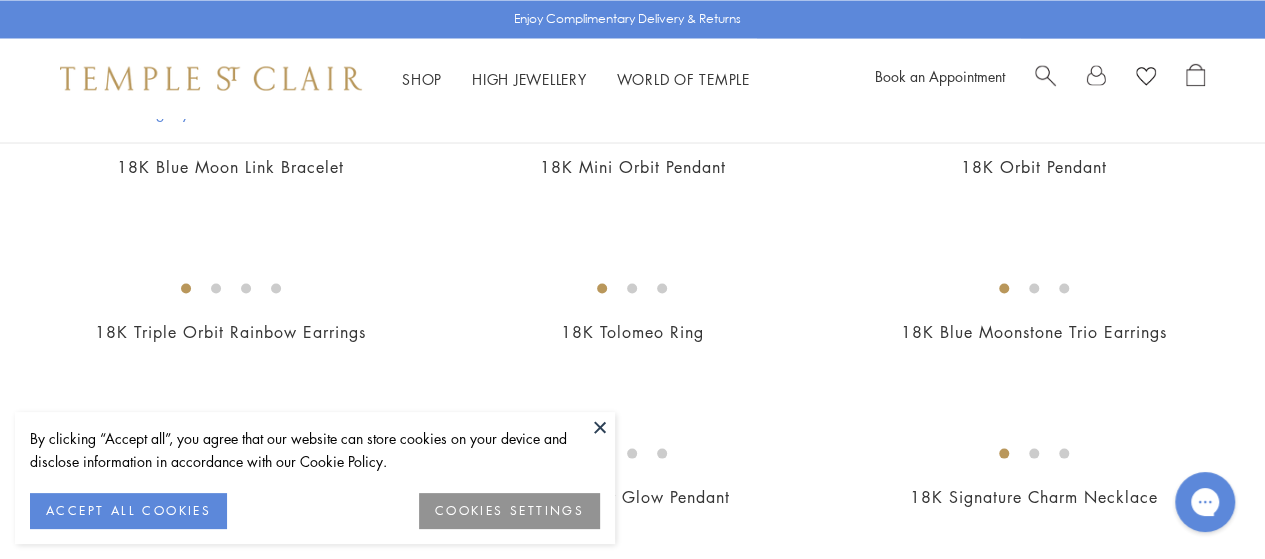 click at bounding box center (600, 427) 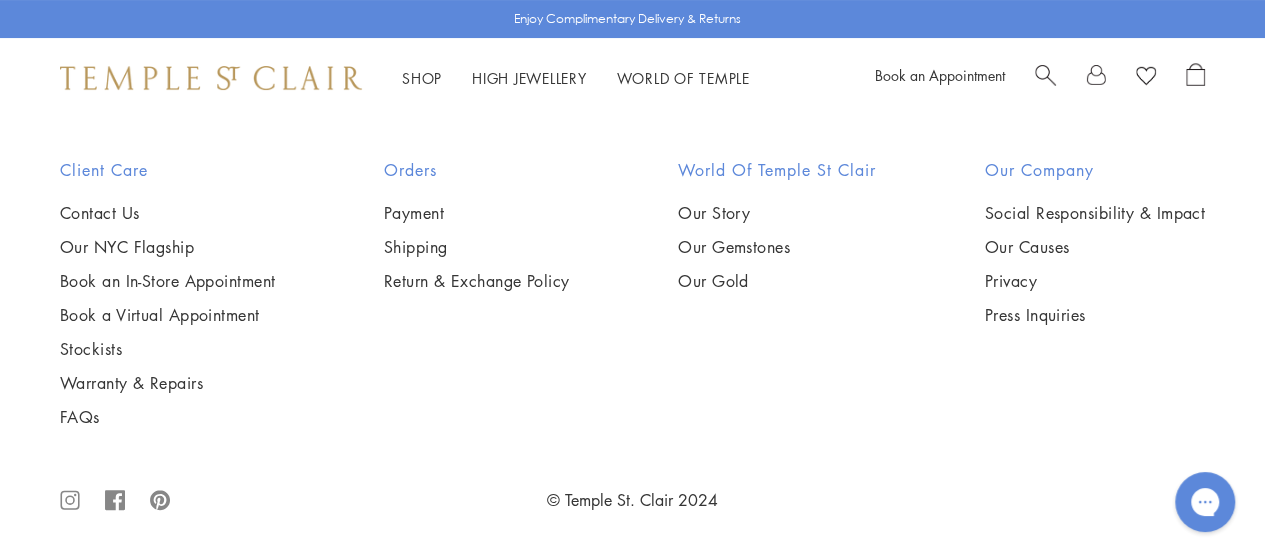 scroll, scrollTop: 7993, scrollLeft: 0, axis: vertical 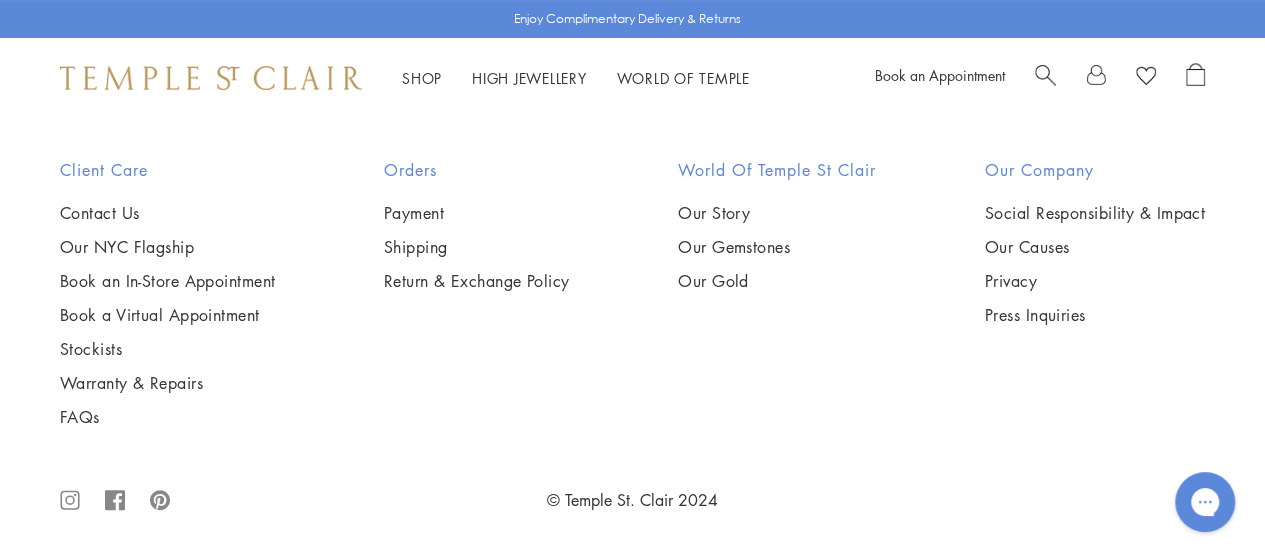 click on "2" at bounding box center (634, -271) 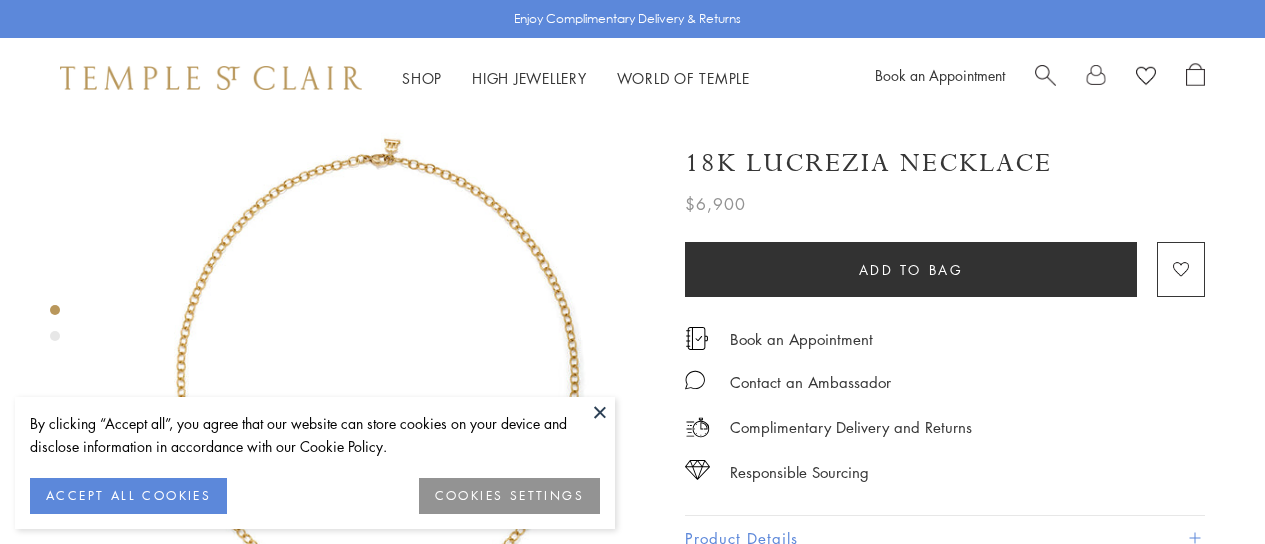 scroll, scrollTop: 0, scrollLeft: 0, axis: both 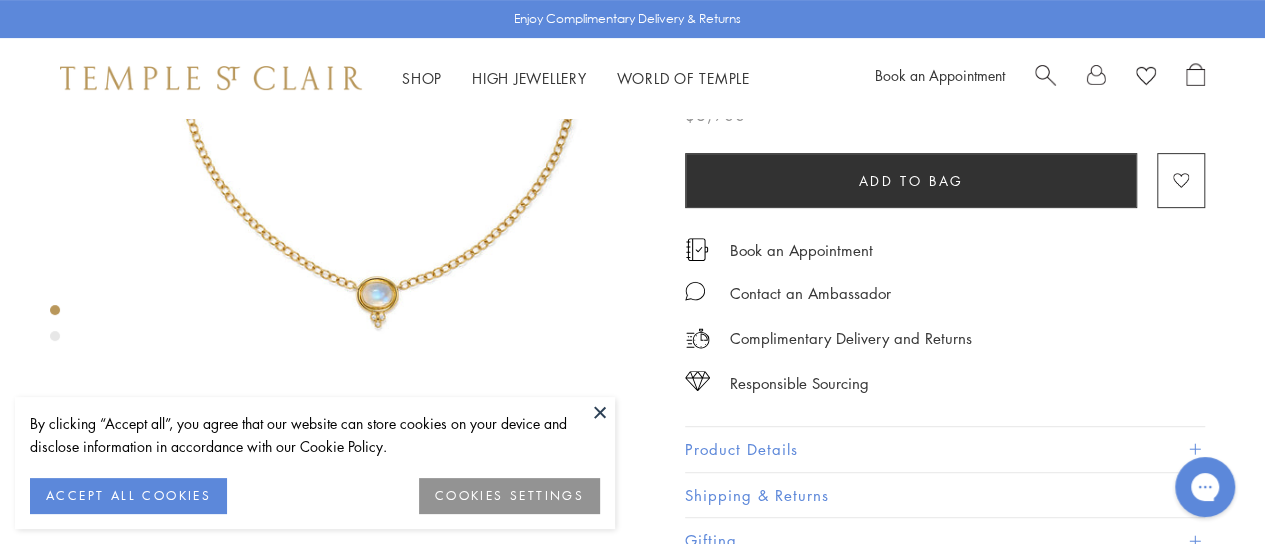 click on "Product Details" at bounding box center [945, 449] 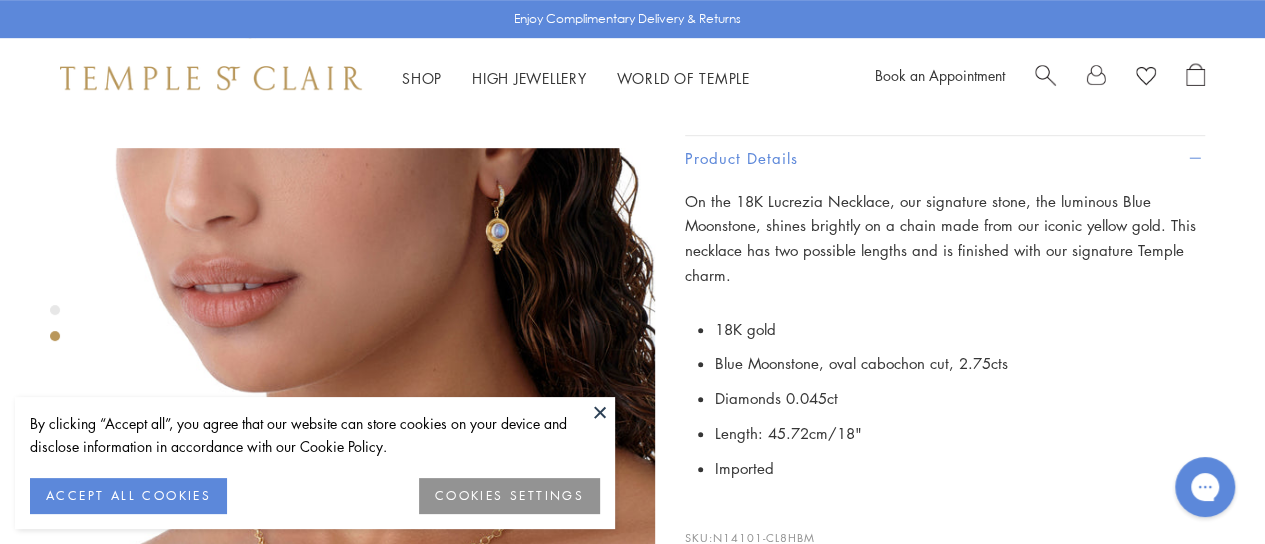 scroll, scrollTop: 548, scrollLeft: 0, axis: vertical 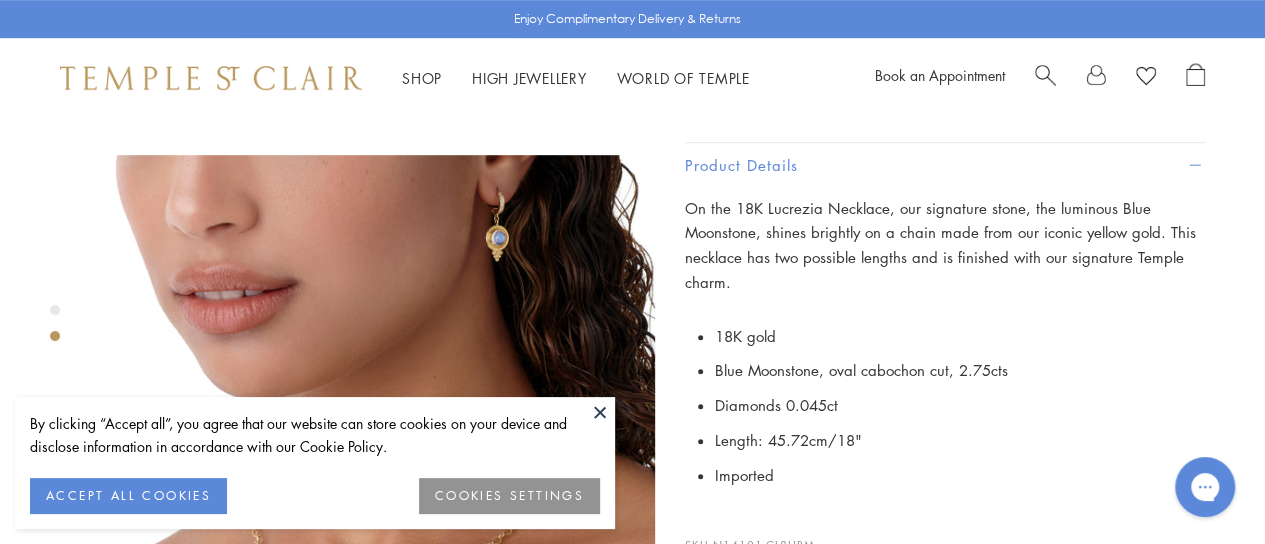 click at bounding box center (600, 412) 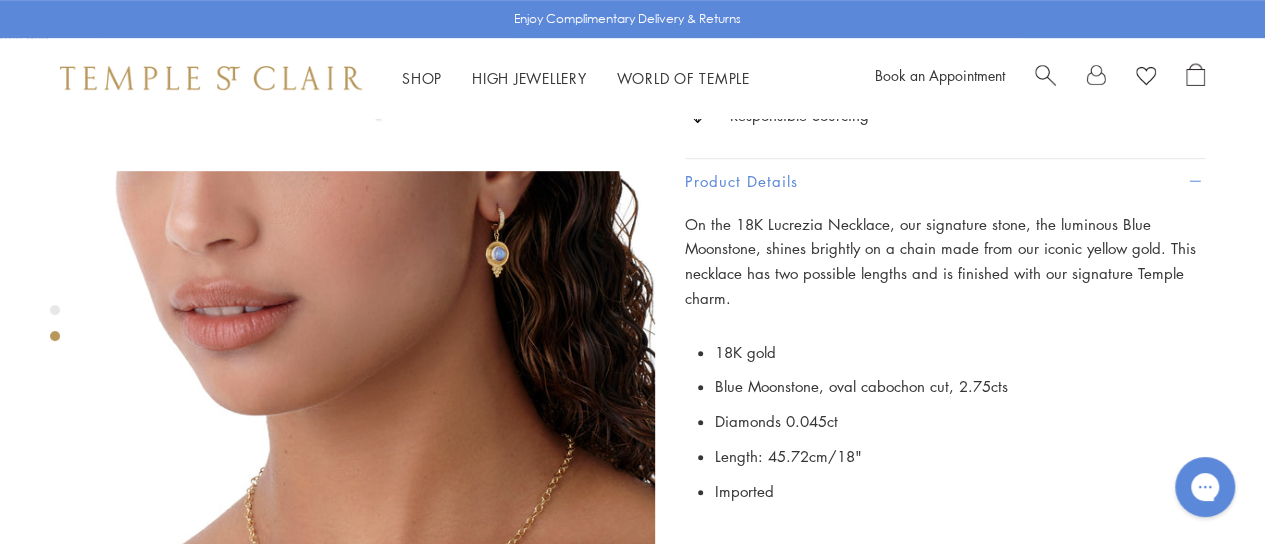 scroll, scrollTop: 528, scrollLeft: 0, axis: vertical 